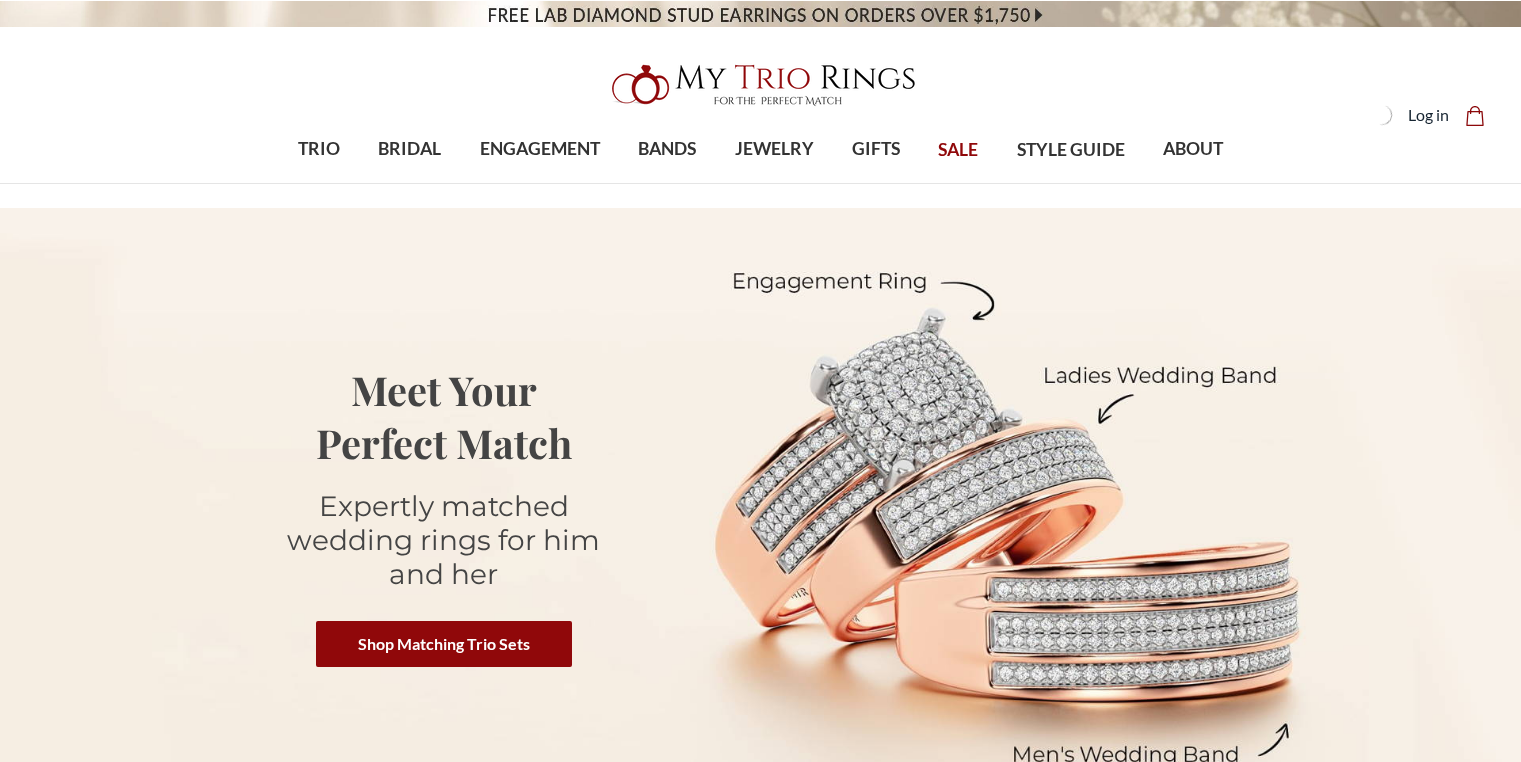 scroll, scrollTop: 0, scrollLeft: 0, axis: both 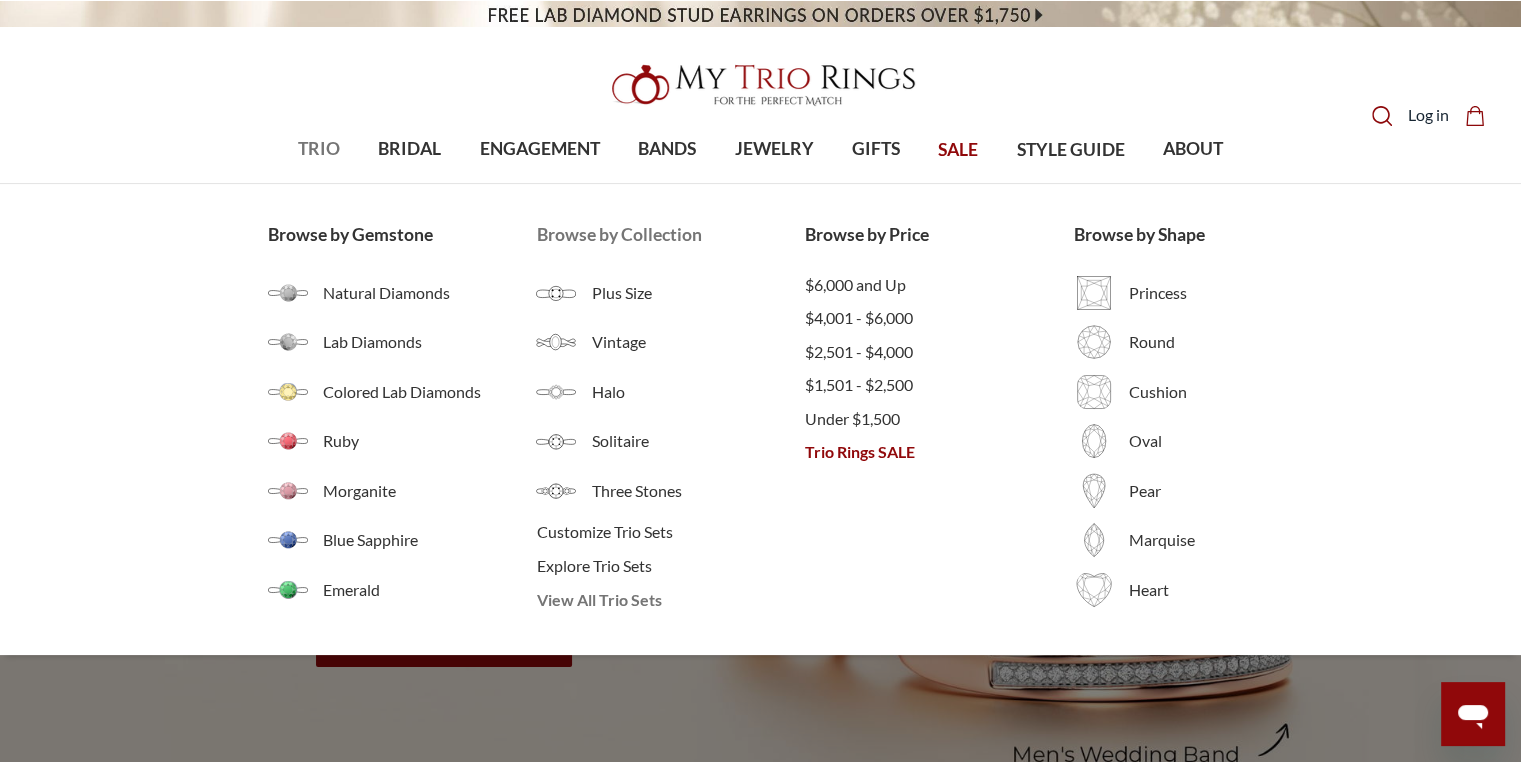 click on "View All Trio Sets" at bounding box center [670, 600] 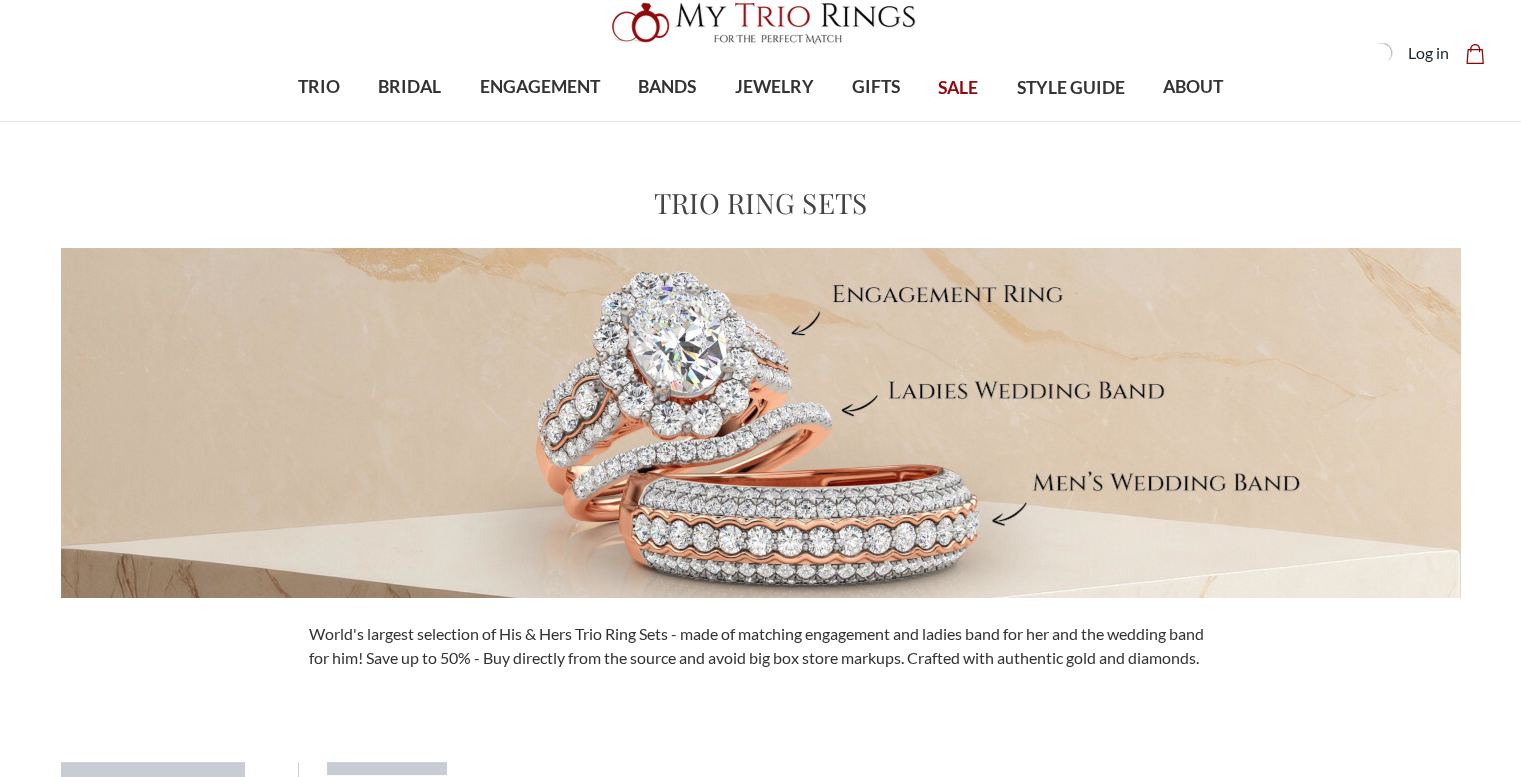 scroll, scrollTop: 700, scrollLeft: 0, axis: vertical 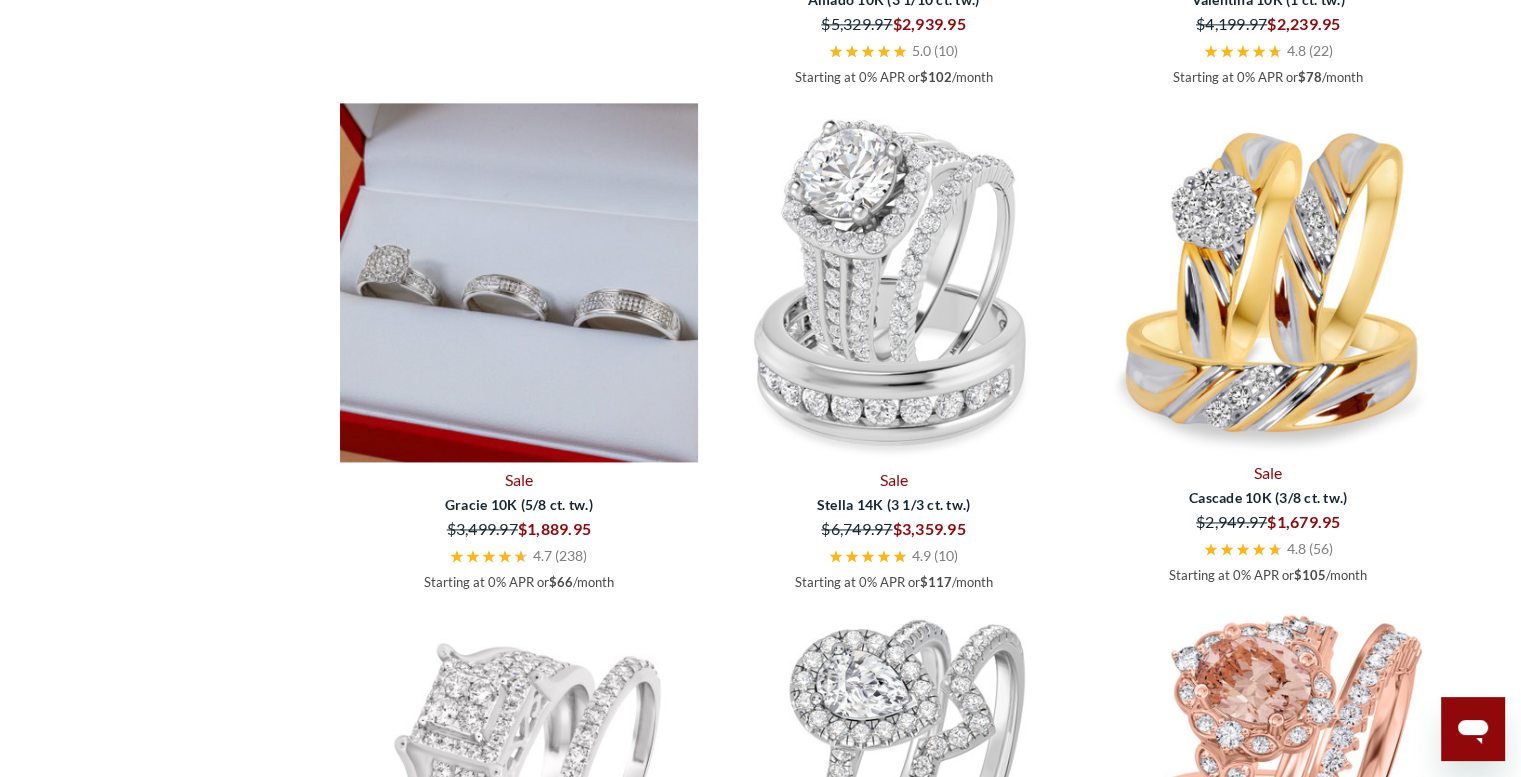 click at bounding box center [519, 282] 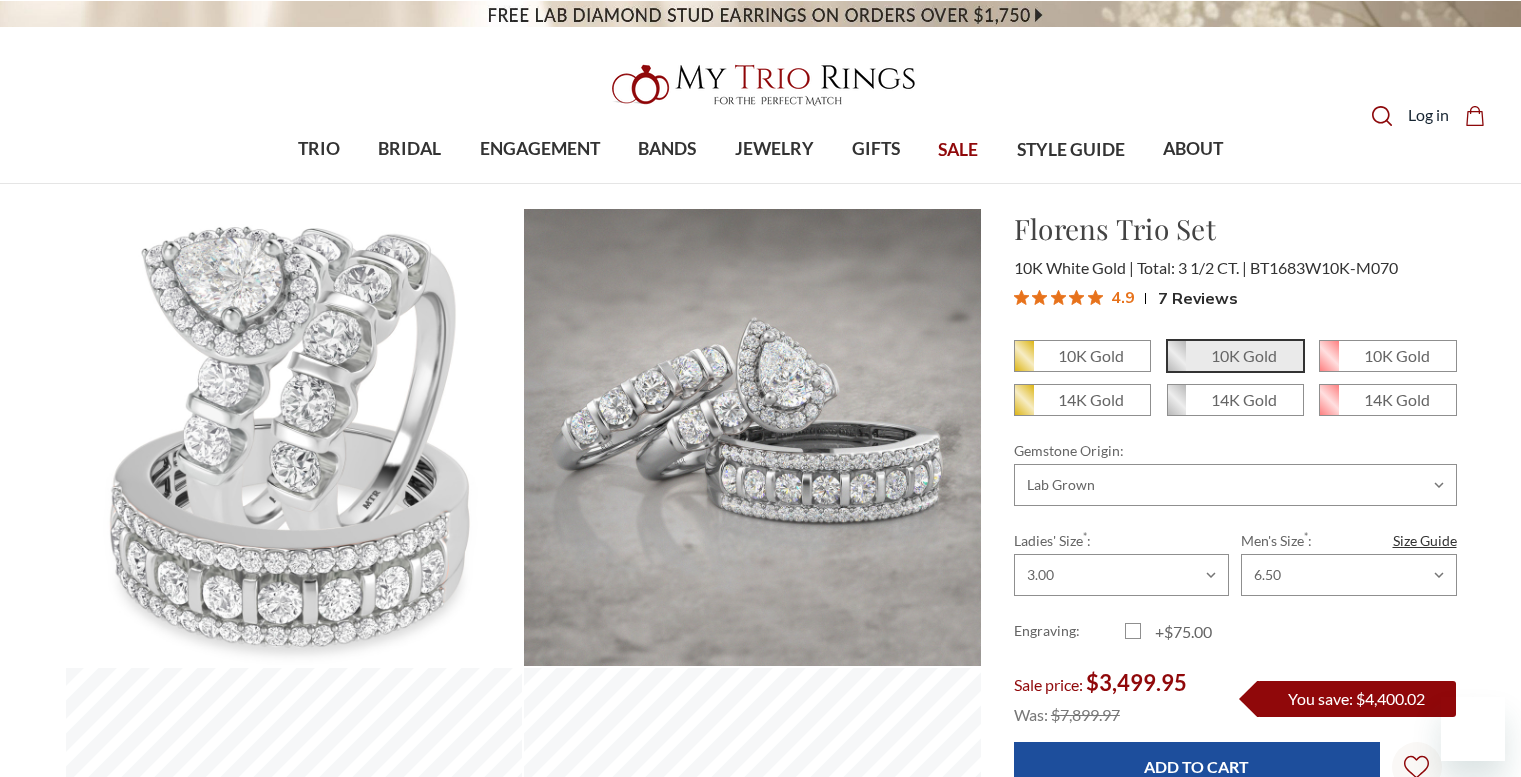 scroll, scrollTop: 0, scrollLeft: 0, axis: both 